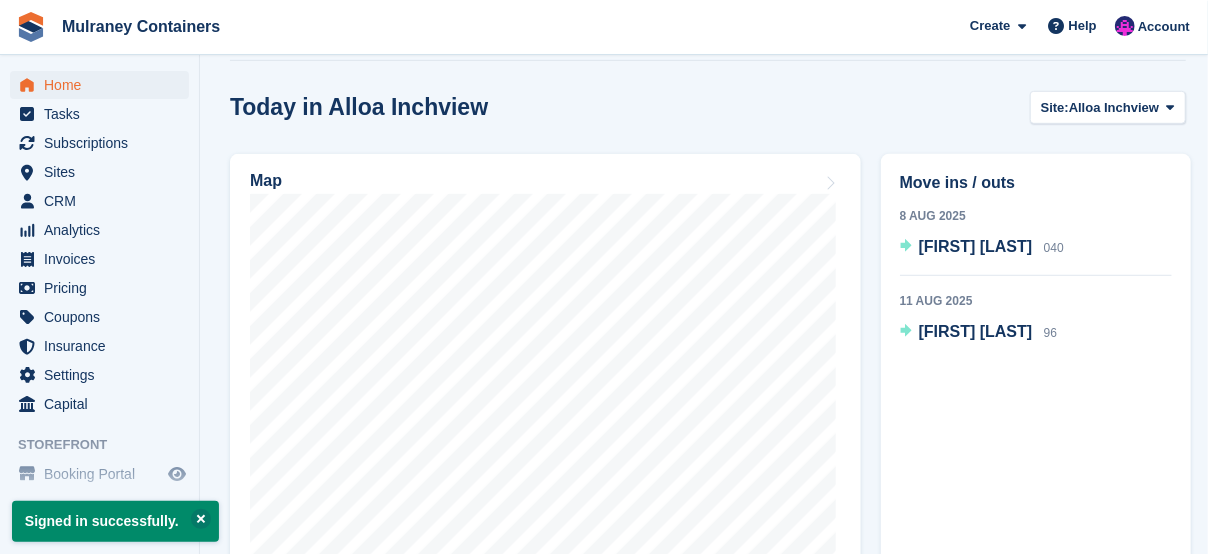 scroll, scrollTop: 533, scrollLeft: 0, axis: vertical 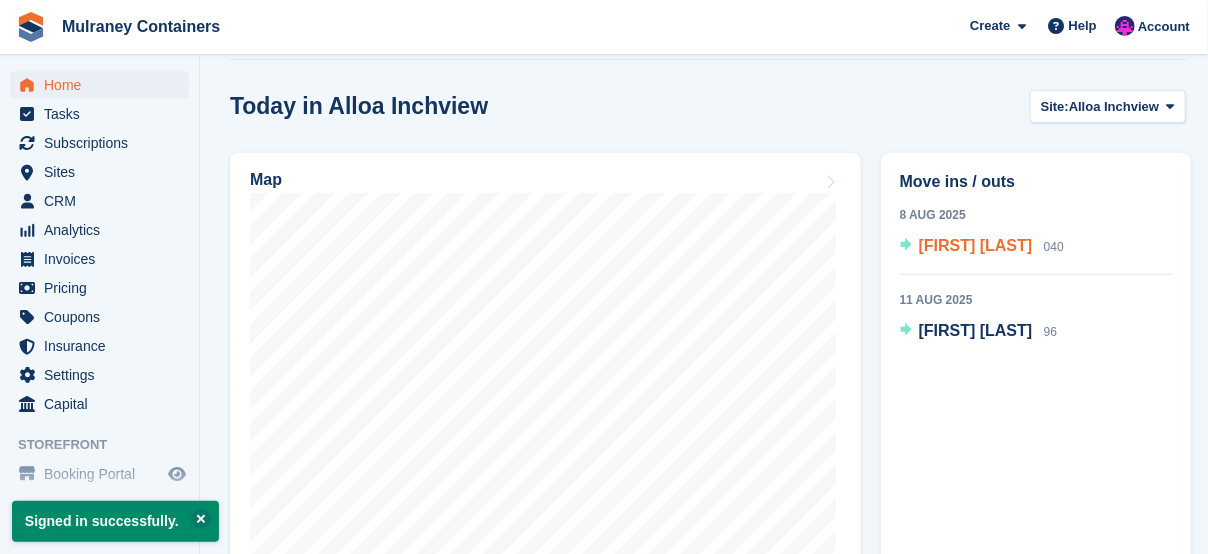 click on "[FIRST] [LAST]" at bounding box center (976, 245) 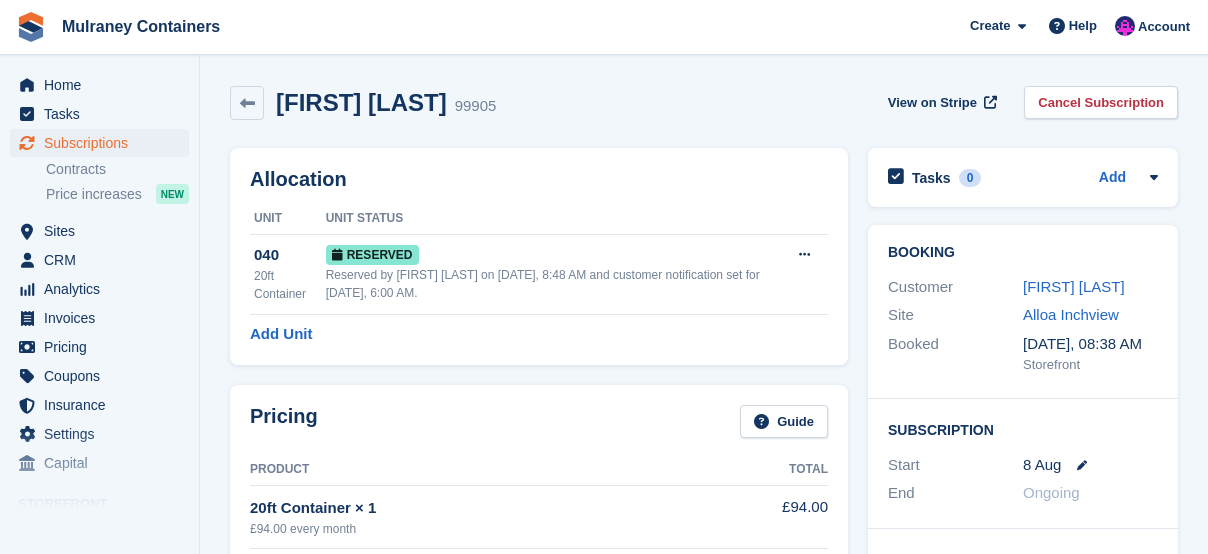 scroll, scrollTop: 0, scrollLeft: 0, axis: both 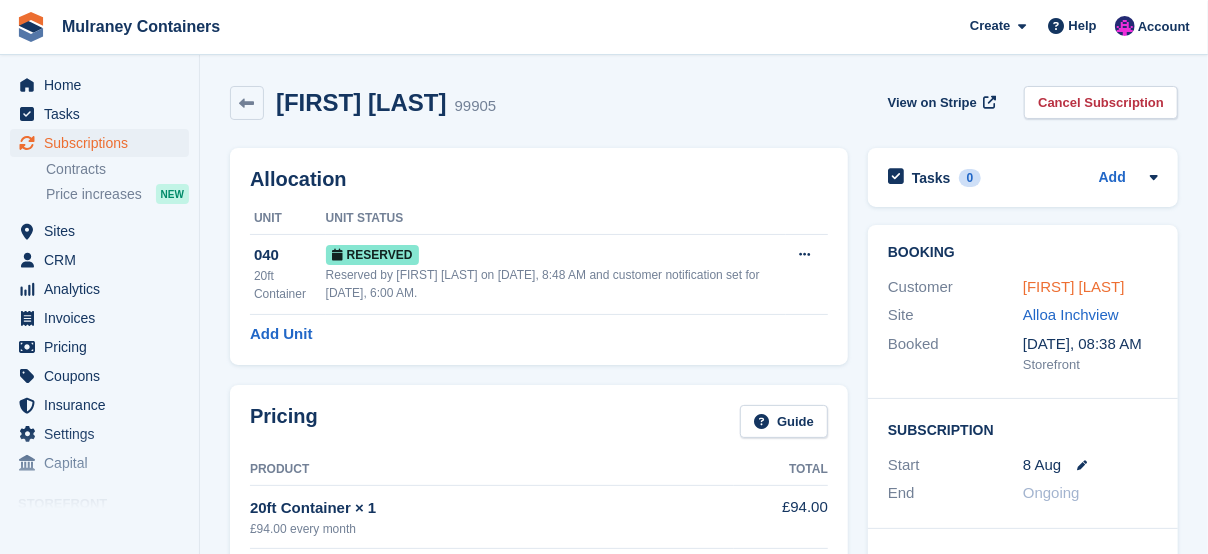 click on "Lee Burns" at bounding box center (1074, 286) 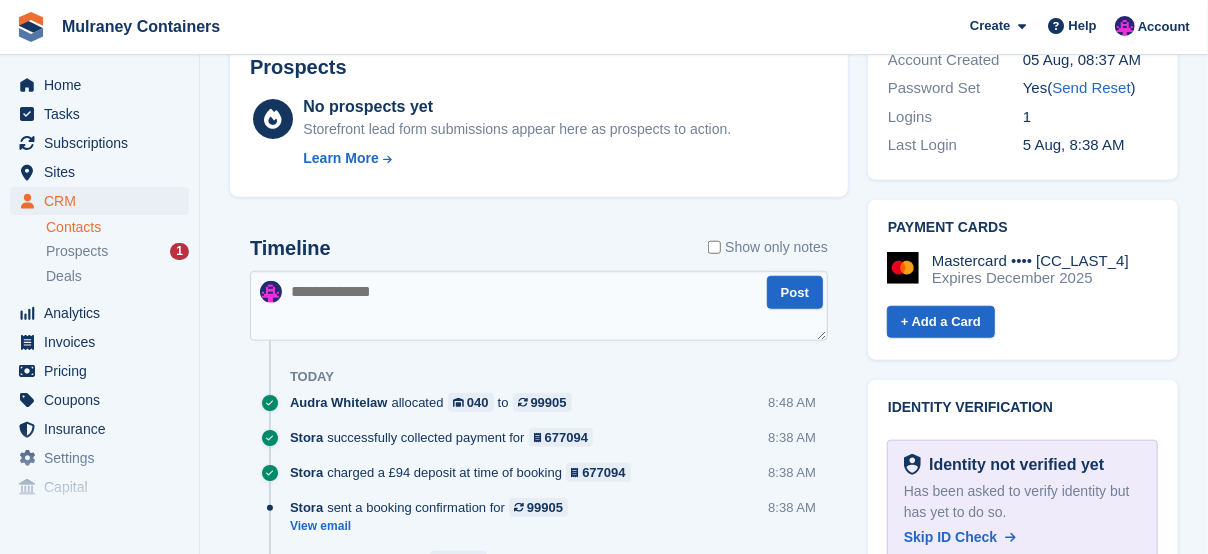 scroll, scrollTop: 766, scrollLeft: 0, axis: vertical 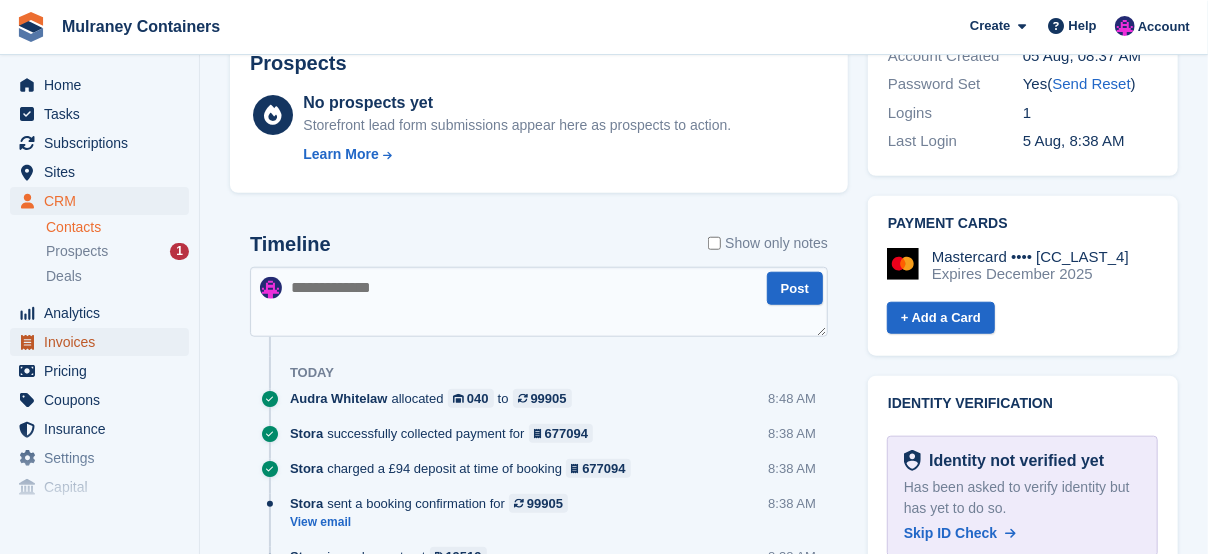 click on "Invoices" at bounding box center [104, 342] 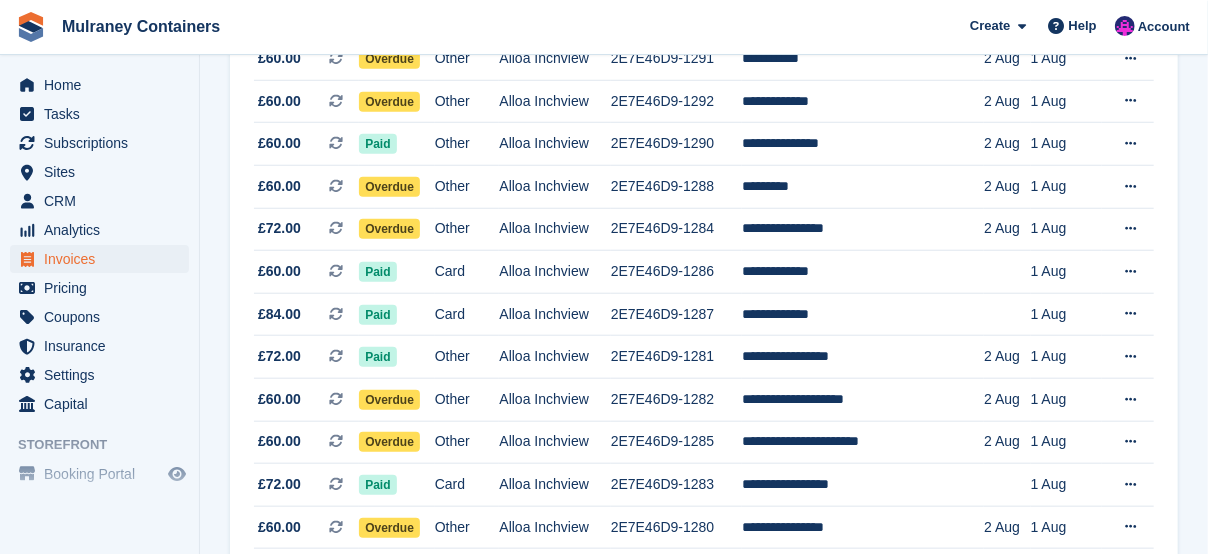 scroll, scrollTop: 0, scrollLeft: 0, axis: both 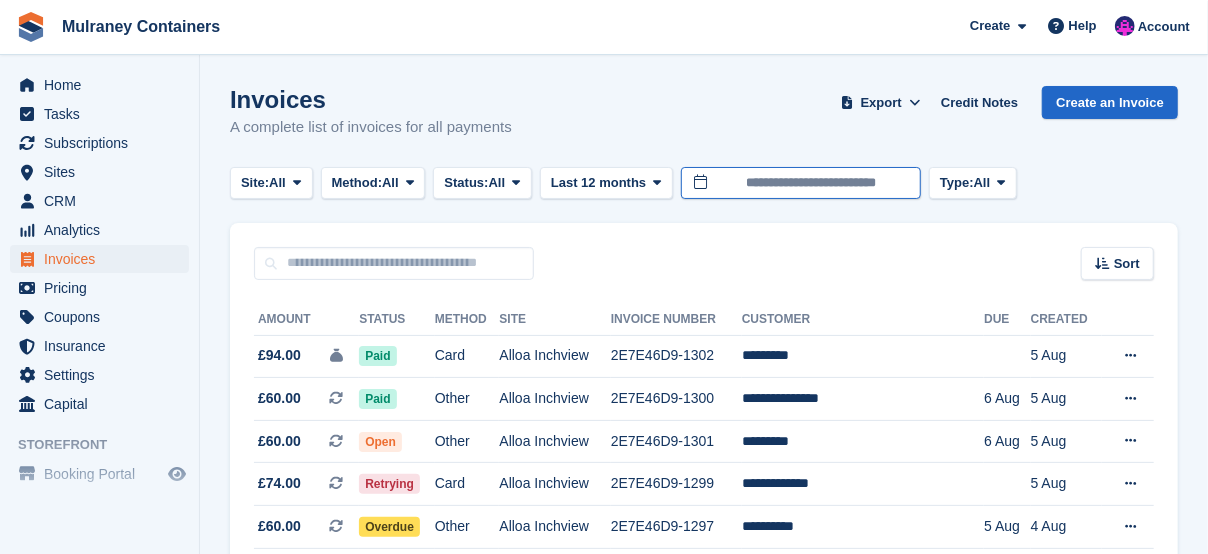 click on "**********" at bounding box center [801, 183] 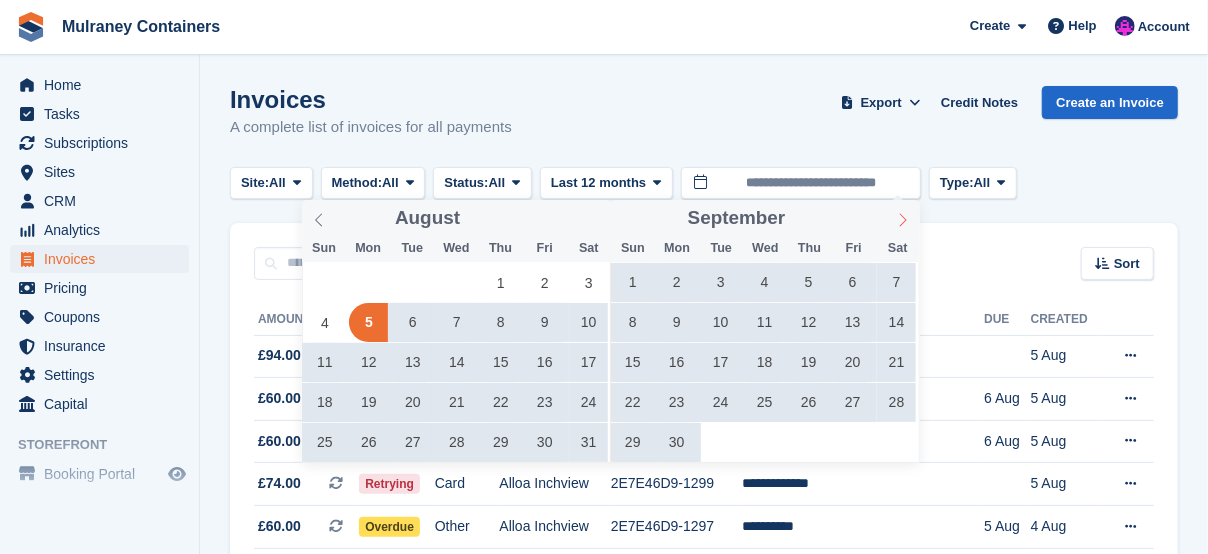 click 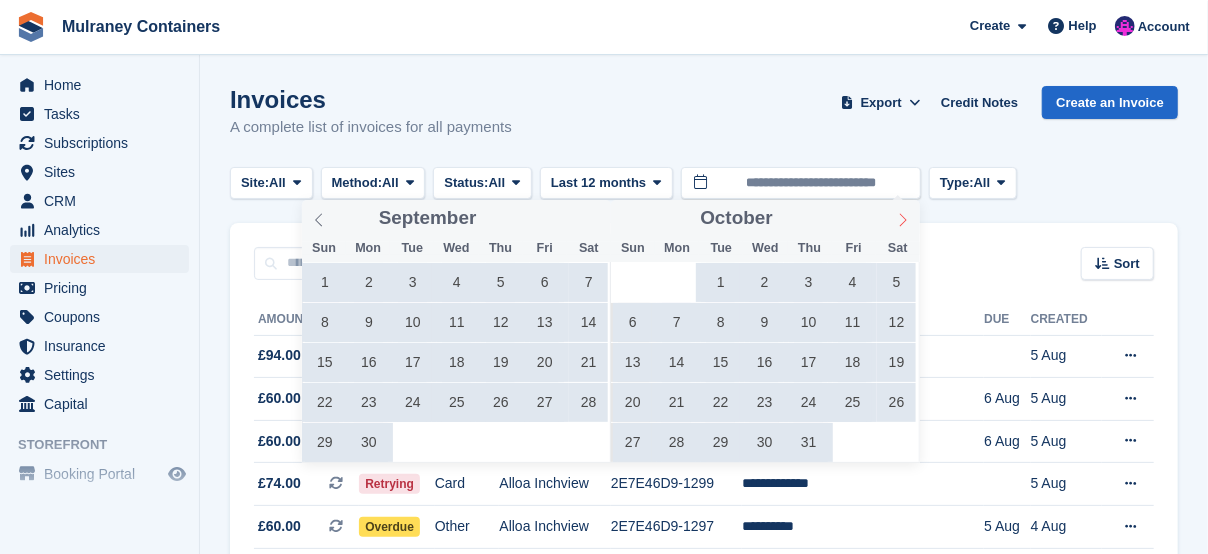 click 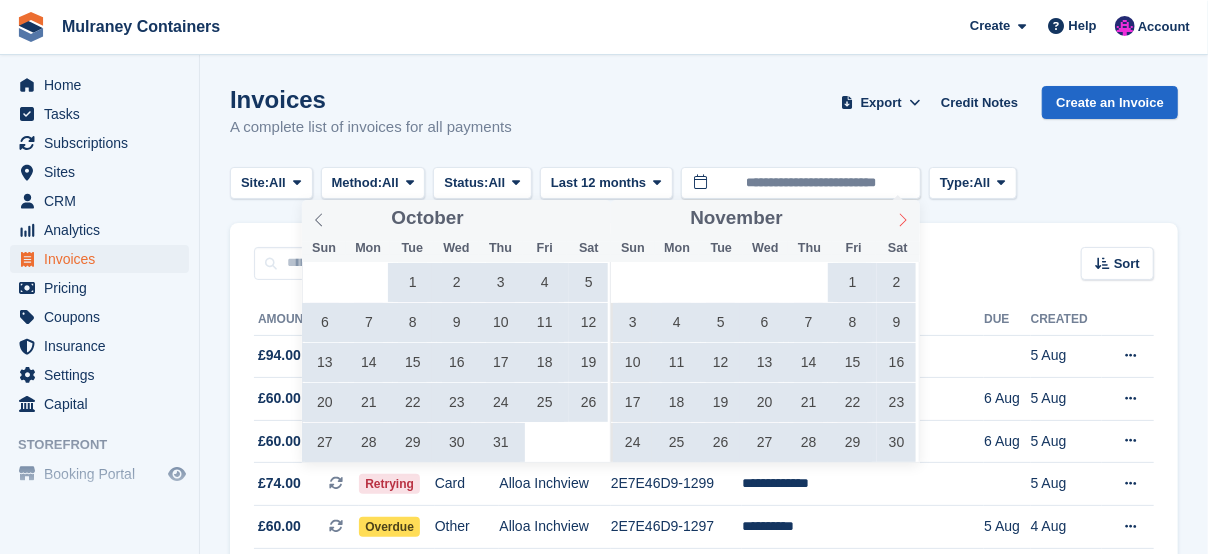 click 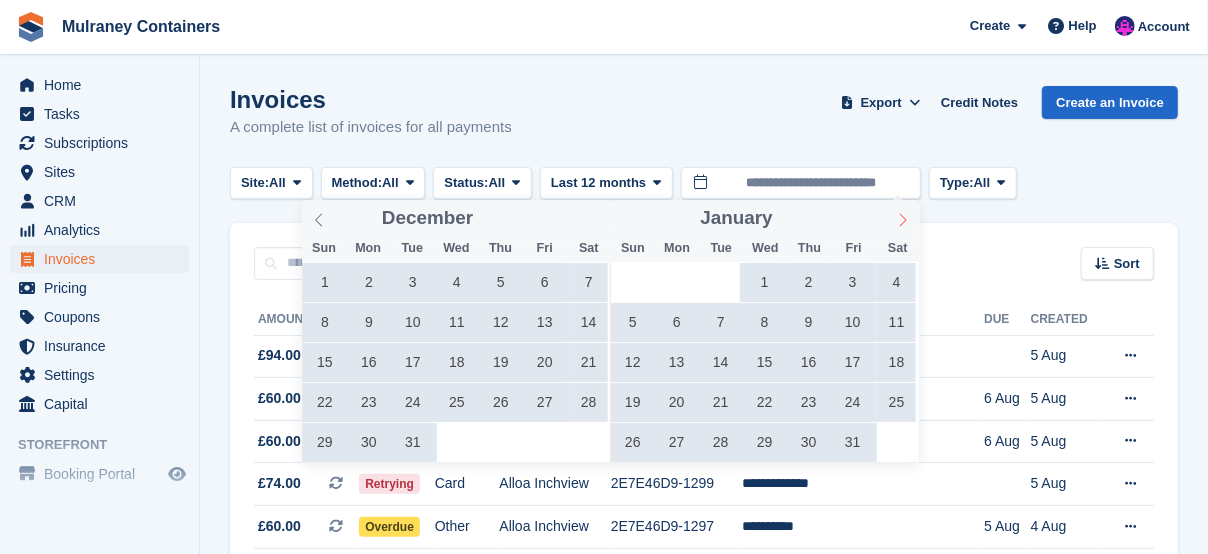 click 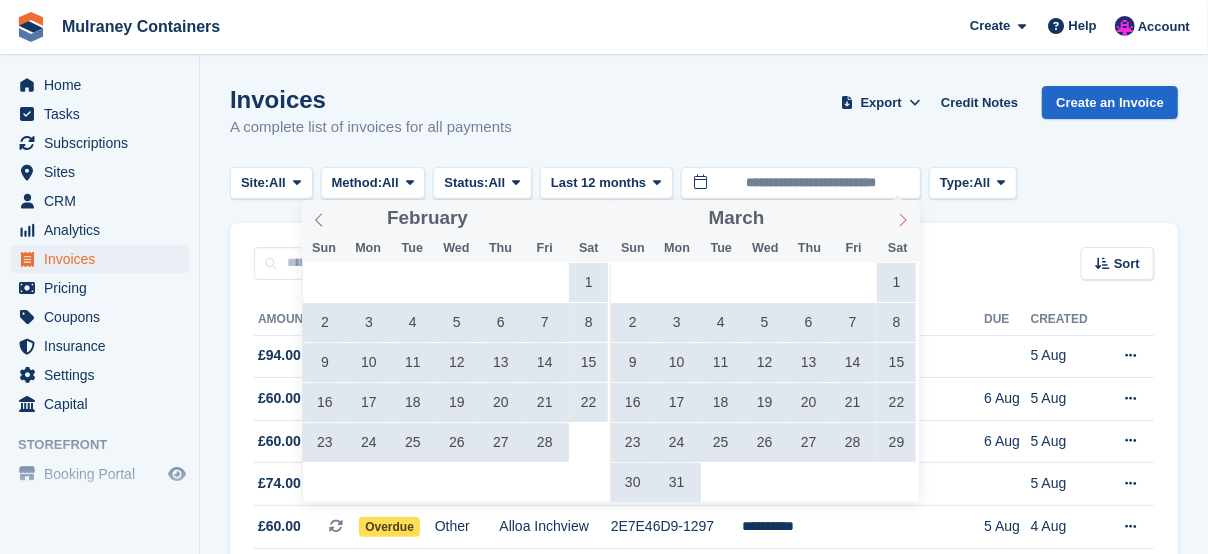 click 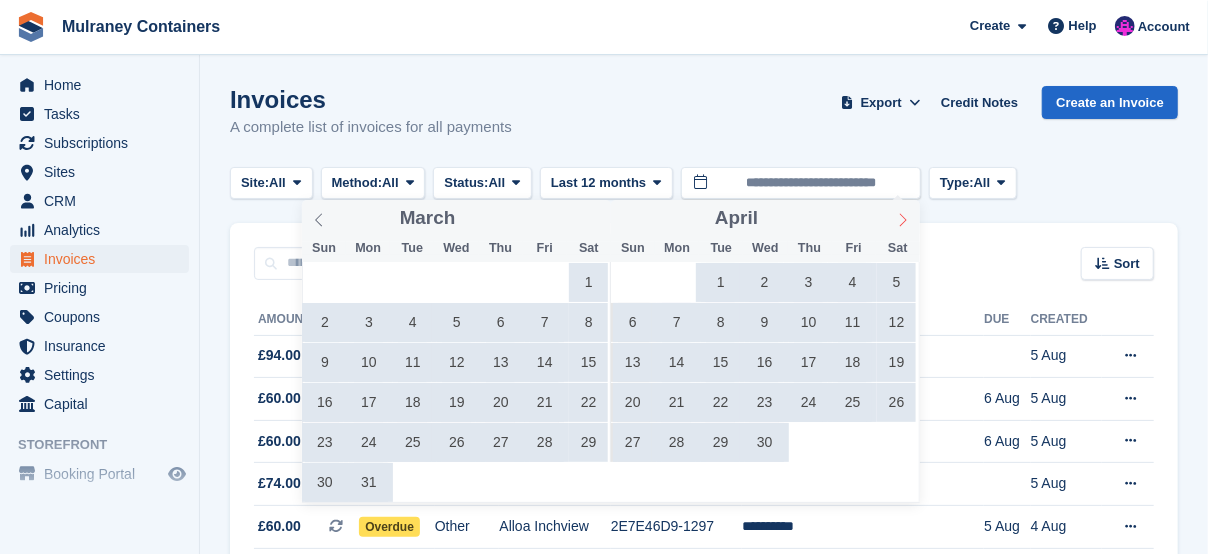 click 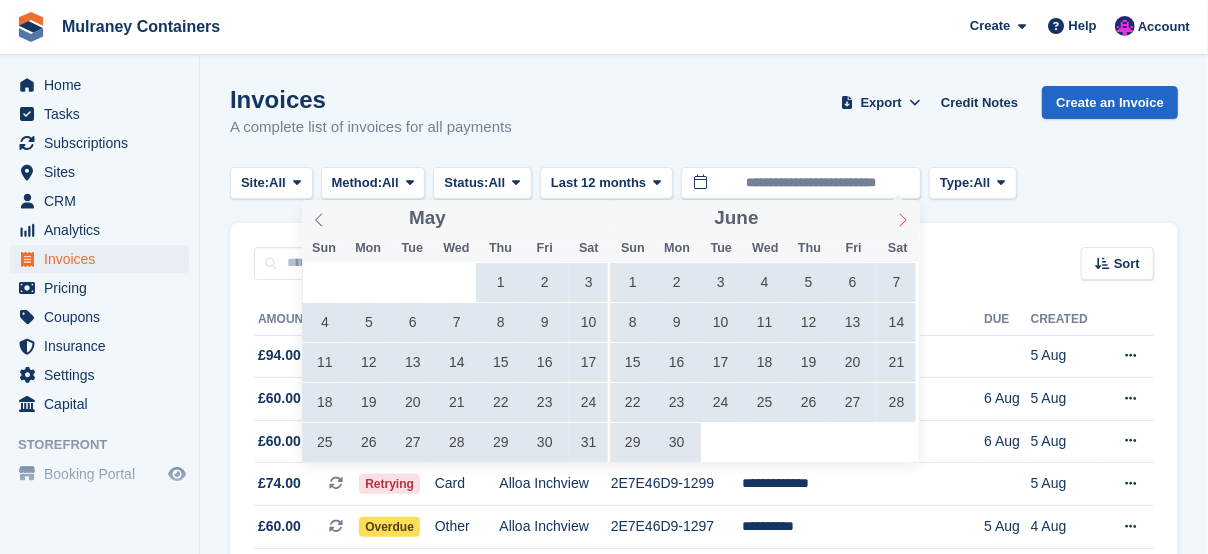 click 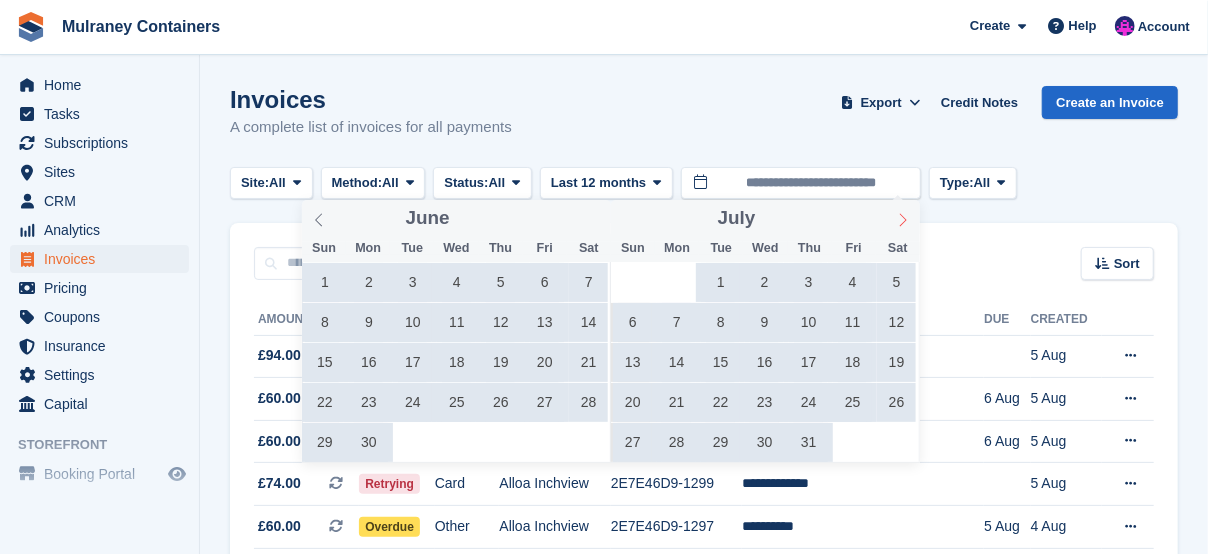 click 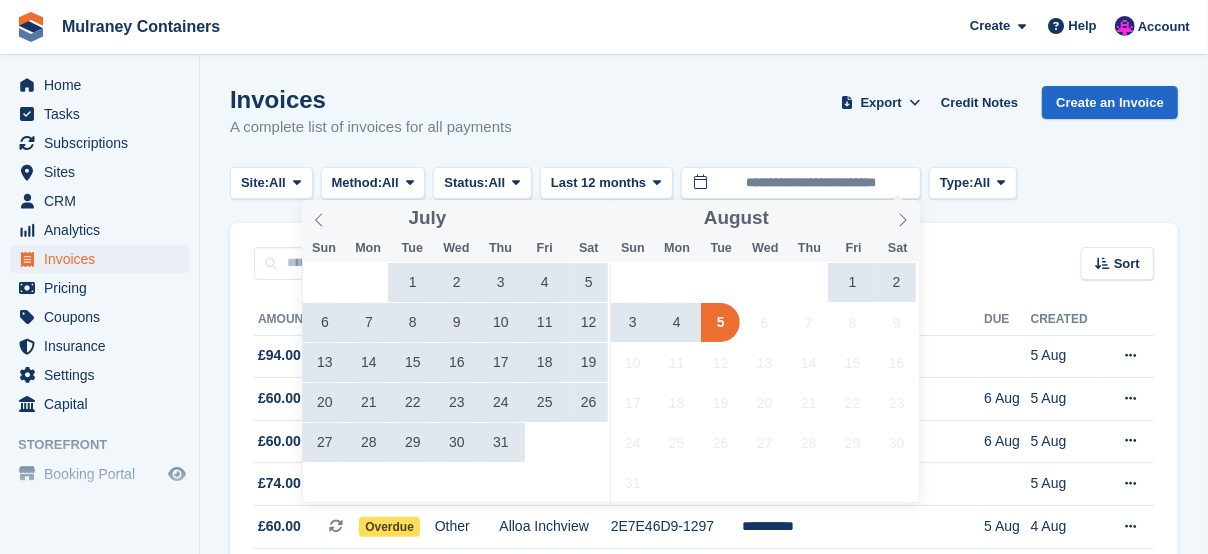 drag, startPoint x: 903, startPoint y: 227, endPoint x: 890, endPoint y: 283, distance: 57.48913 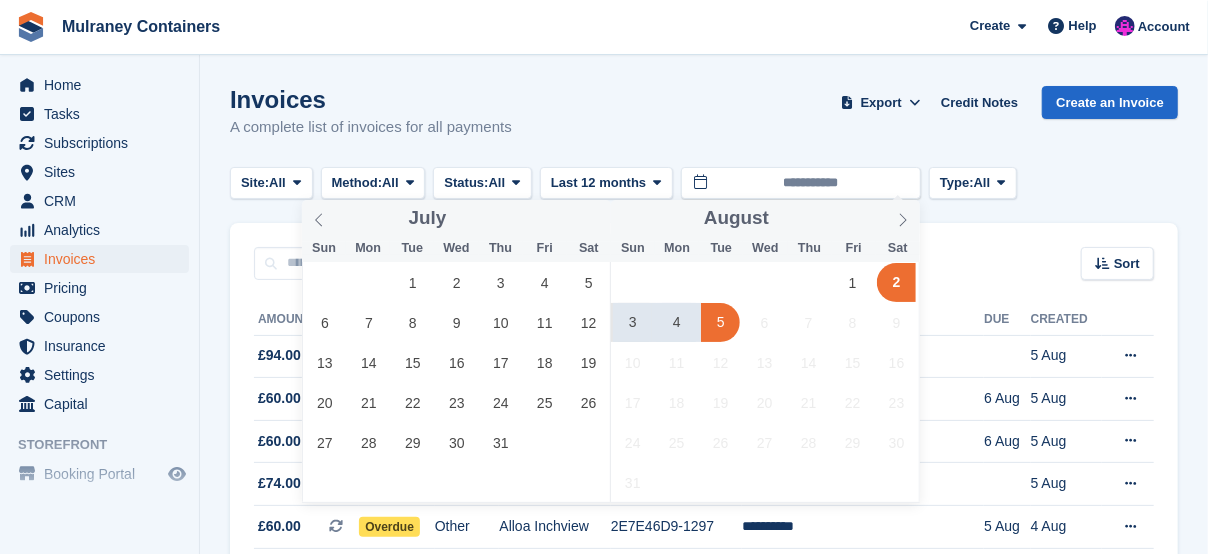 click on "5" at bounding box center [720, 322] 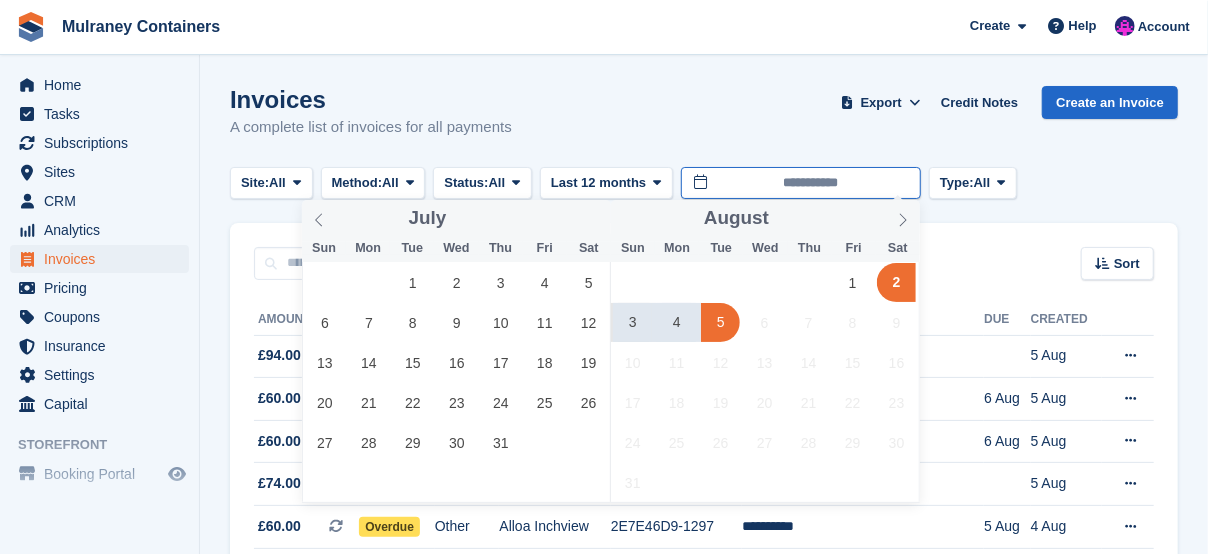 type on "**********" 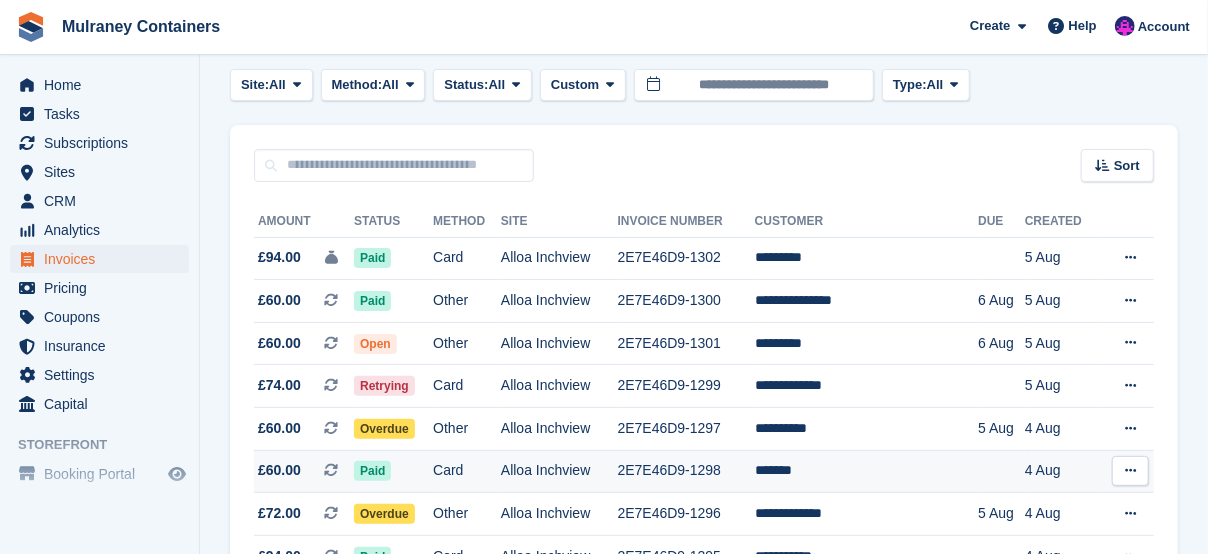 scroll, scrollTop: 300, scrollLeft: 0, axis: vertical 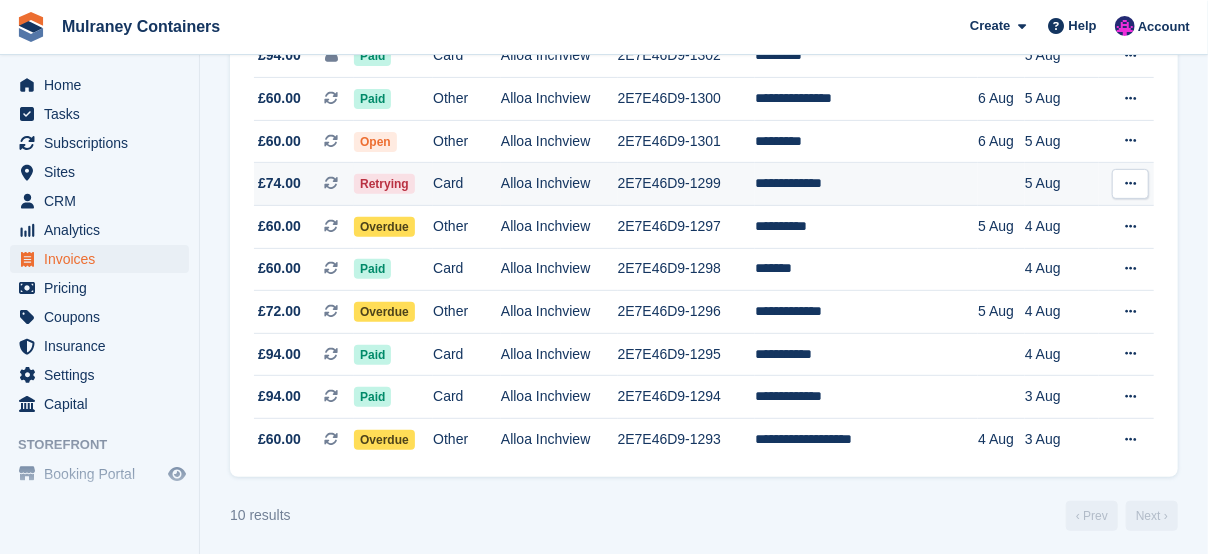 click on "**********" at bounding box center (866, 184) 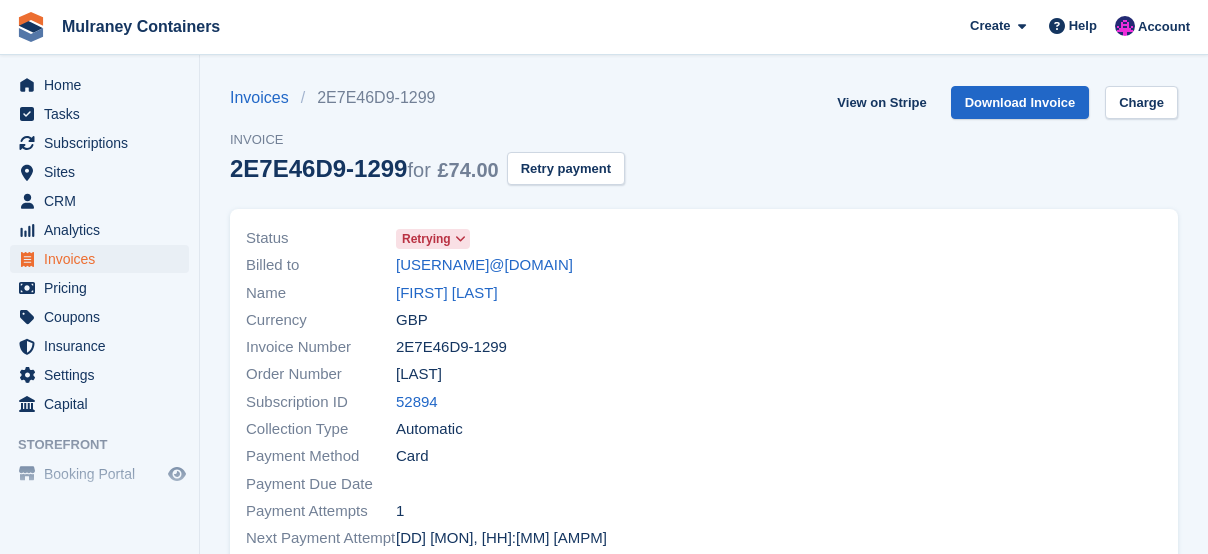 scroll, scrollTop: 0, scrollLeft: 0, axis: both 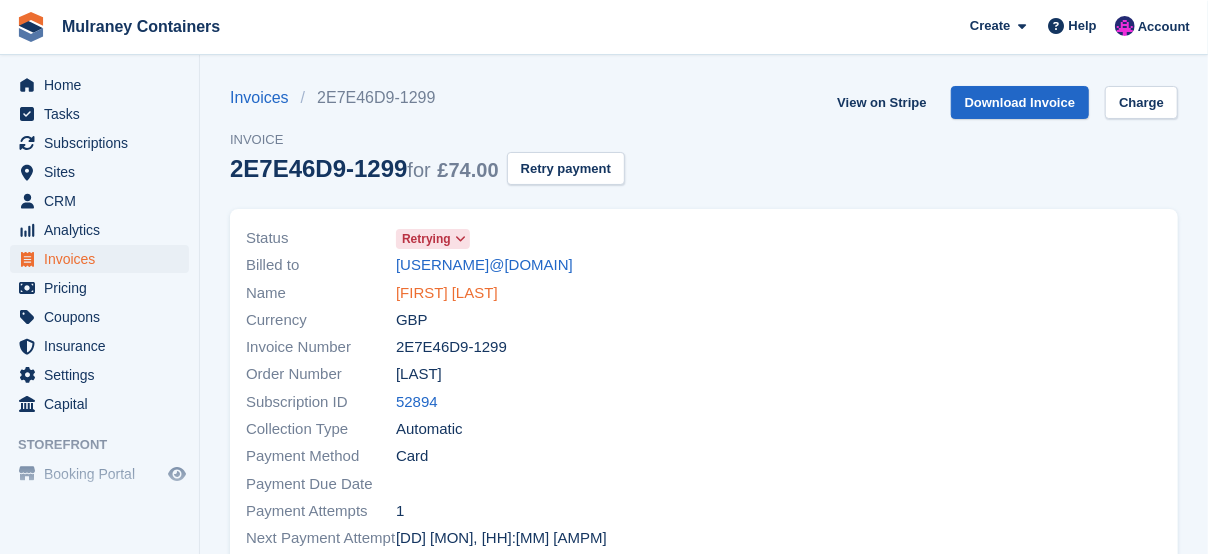 click on "[FIRST] [LAST]" at bounding box center (447, 293) 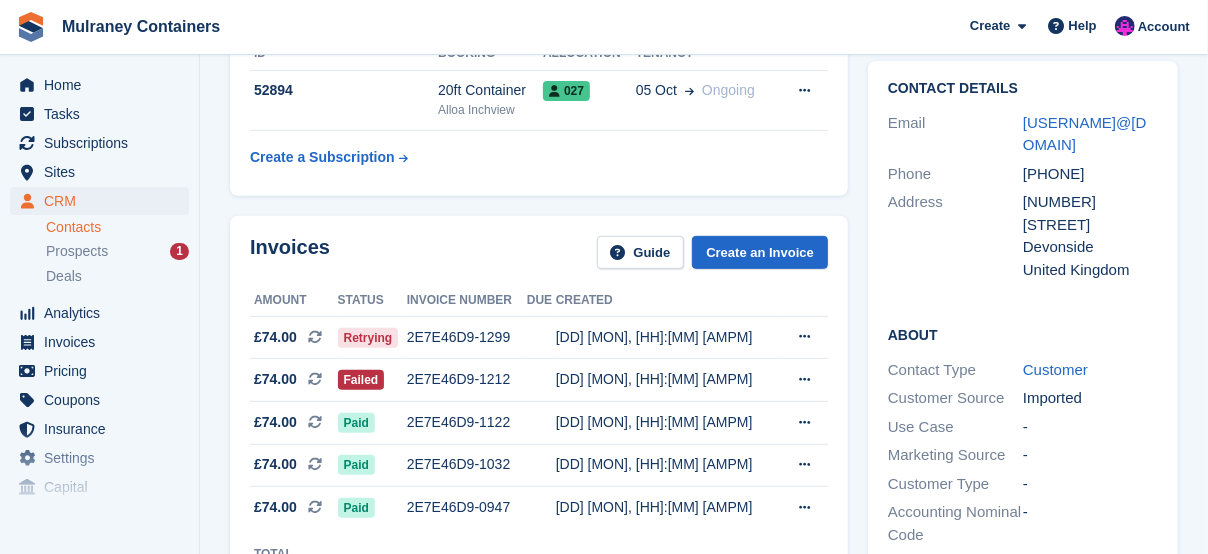 scroll, scrollTop: 333, scrollLeft: 0, axis: vertical 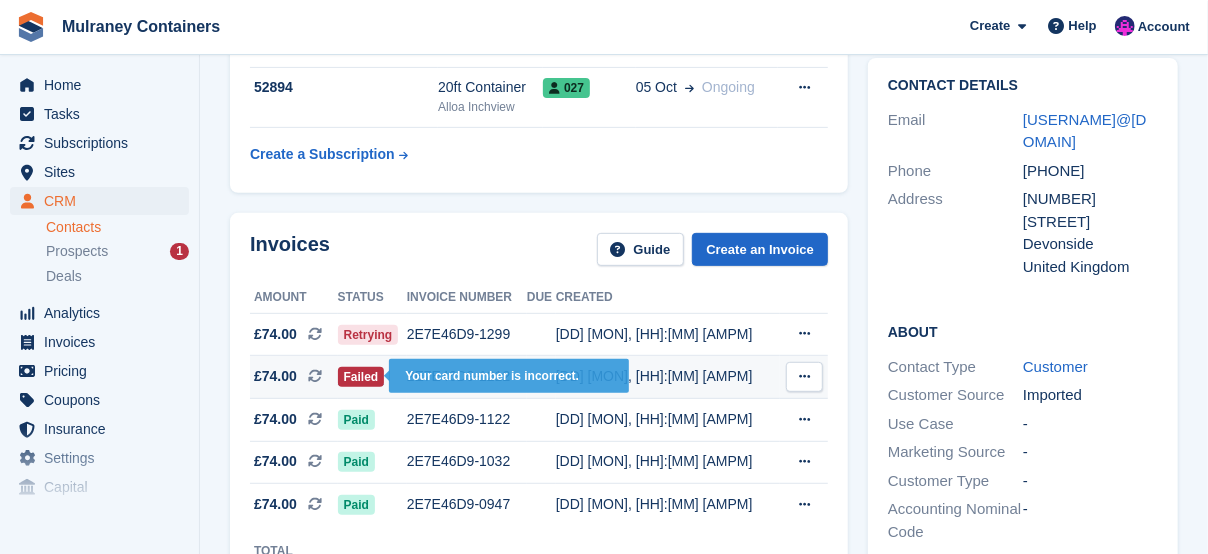 click on "Failed" at bounding box center [361, 377] 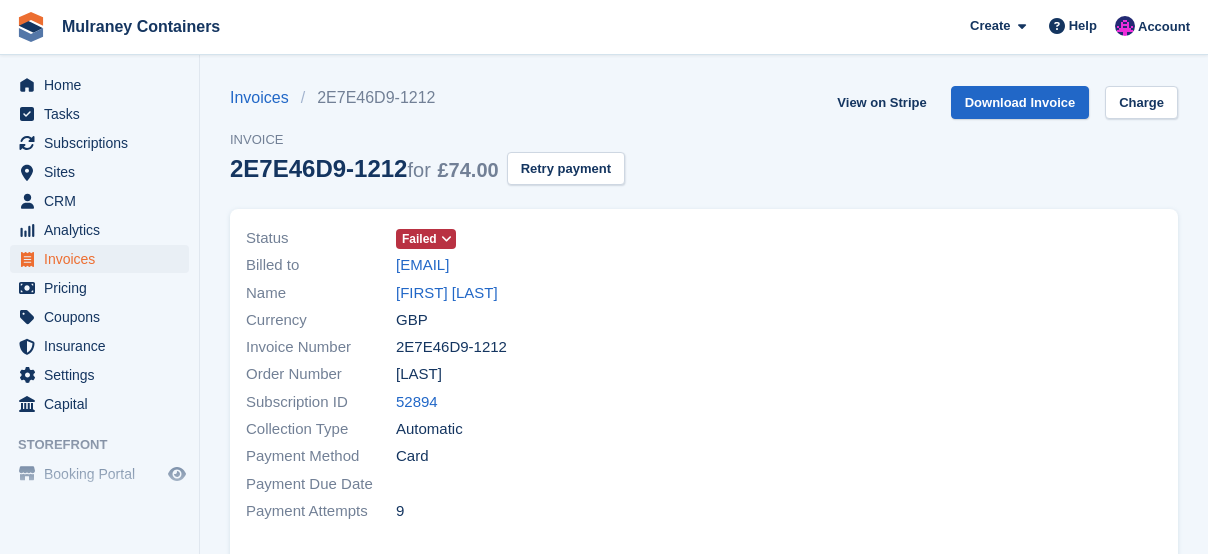 scroll, scrollTop: 0, scrollLeft: 0, axis: both 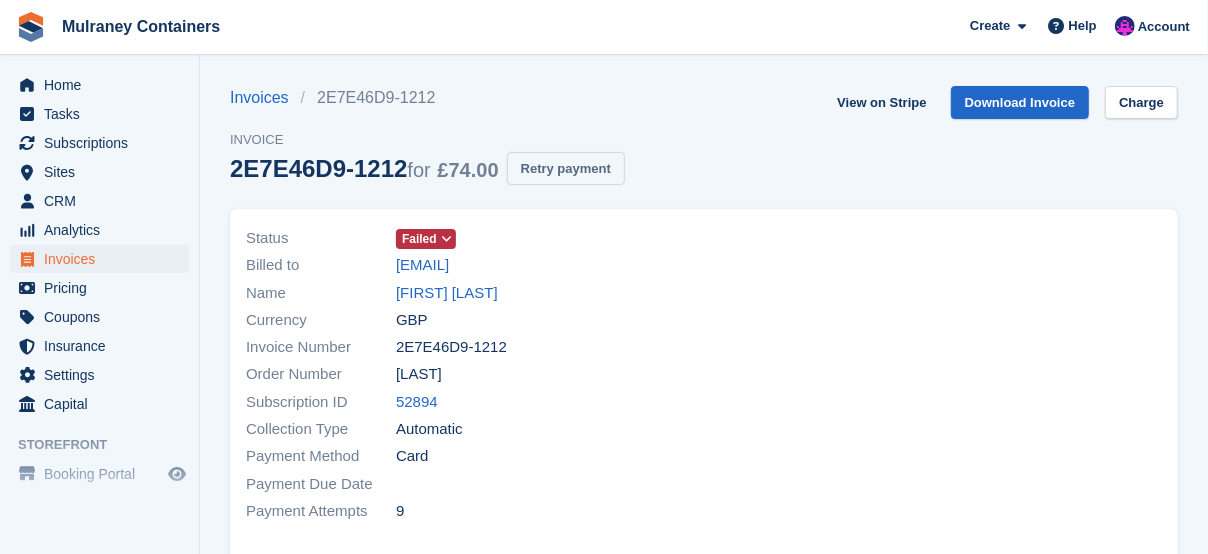 click on "Retry payment" at bounding box center (566, 168) 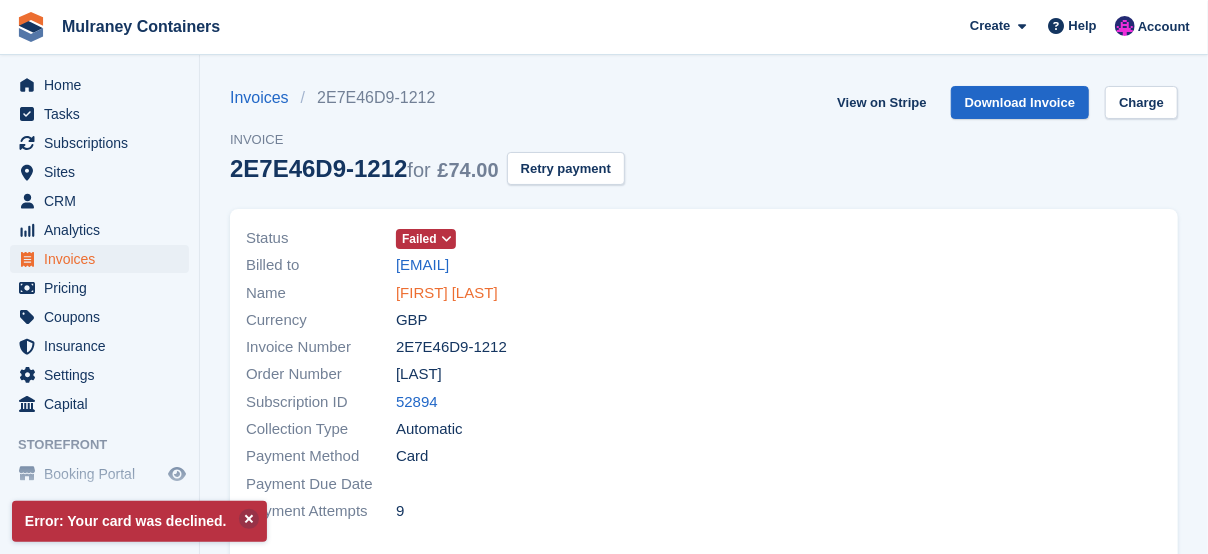 click on "[FIRST] [LAST]" at bounding box center [447, 293] 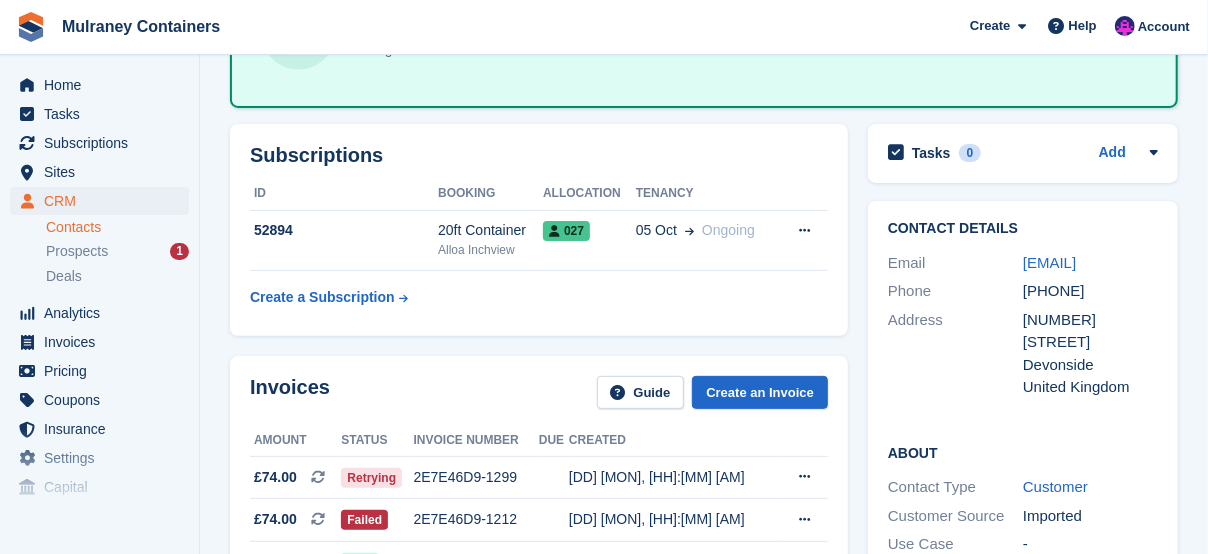 scroll, scrollTop: 166, scrollLeft: 0, axis: vertical 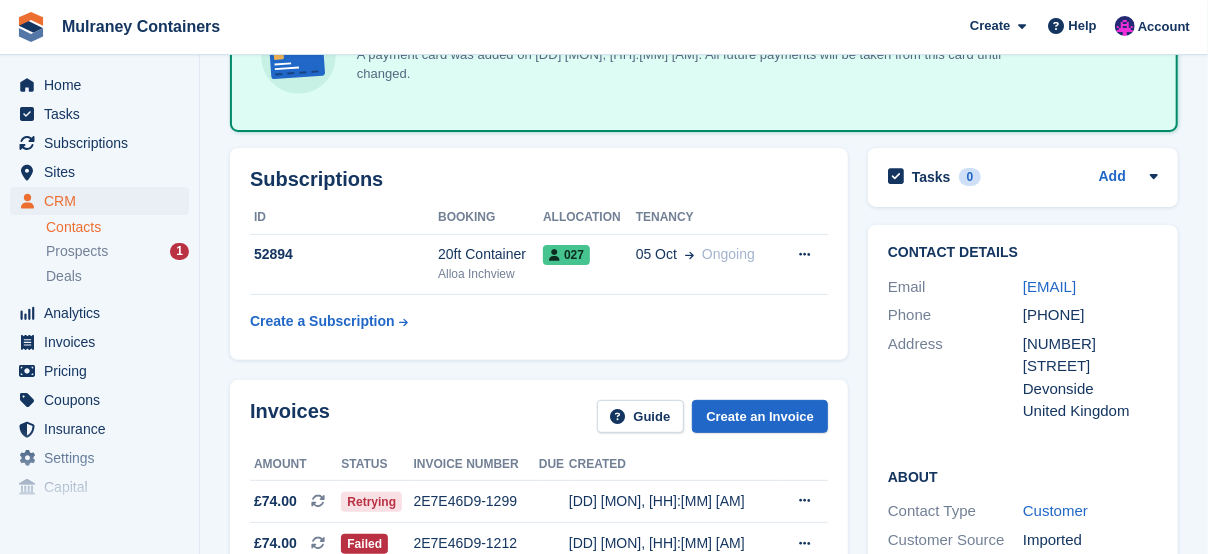 click on "+447470464808" at bounding box center [1090, 315] 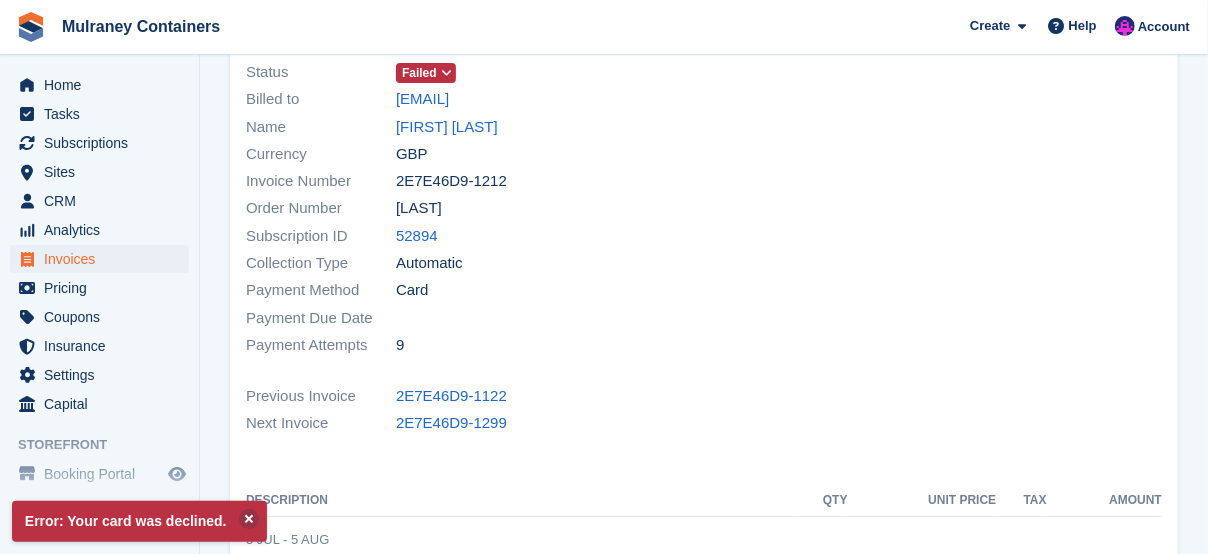scroll, scrollTop: 0, scrollLeft: 0, axis: both 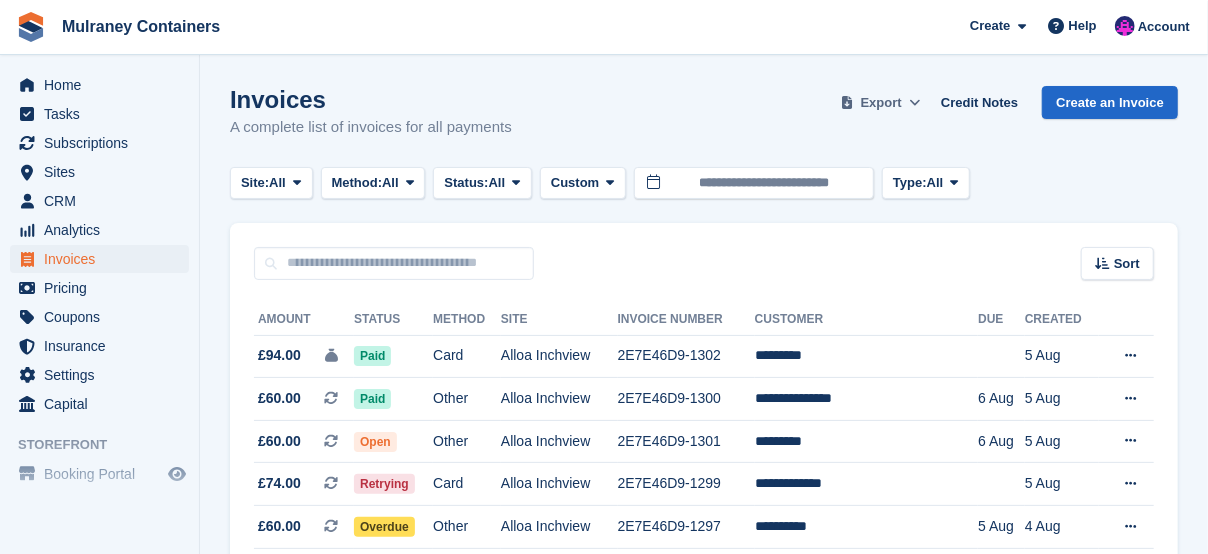 click at bounding box center (915, 103) 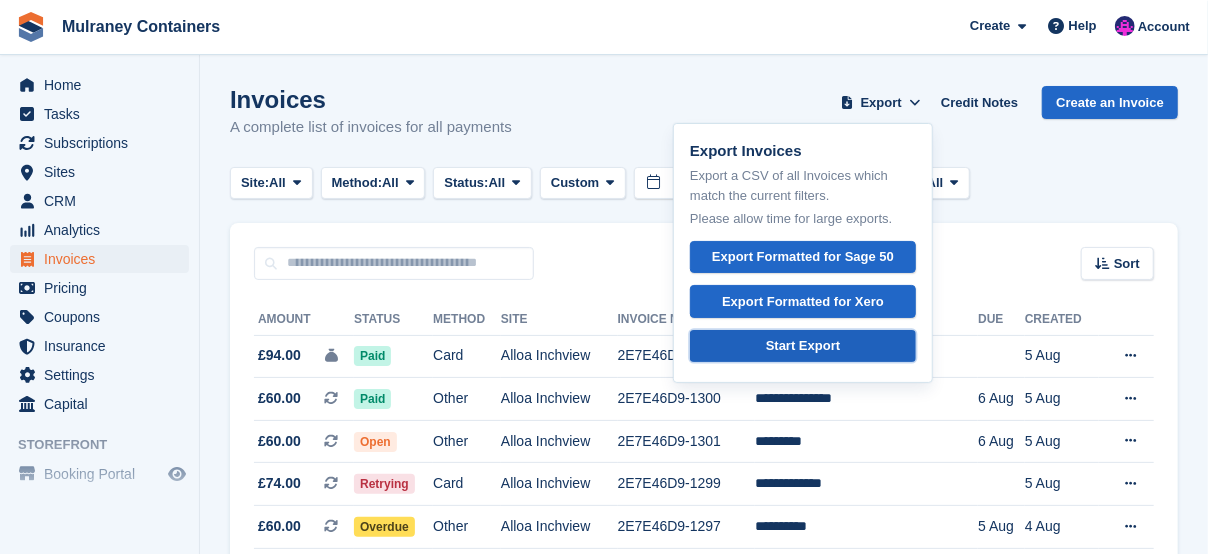click on "Start Export" at bounding box center (803, 346) 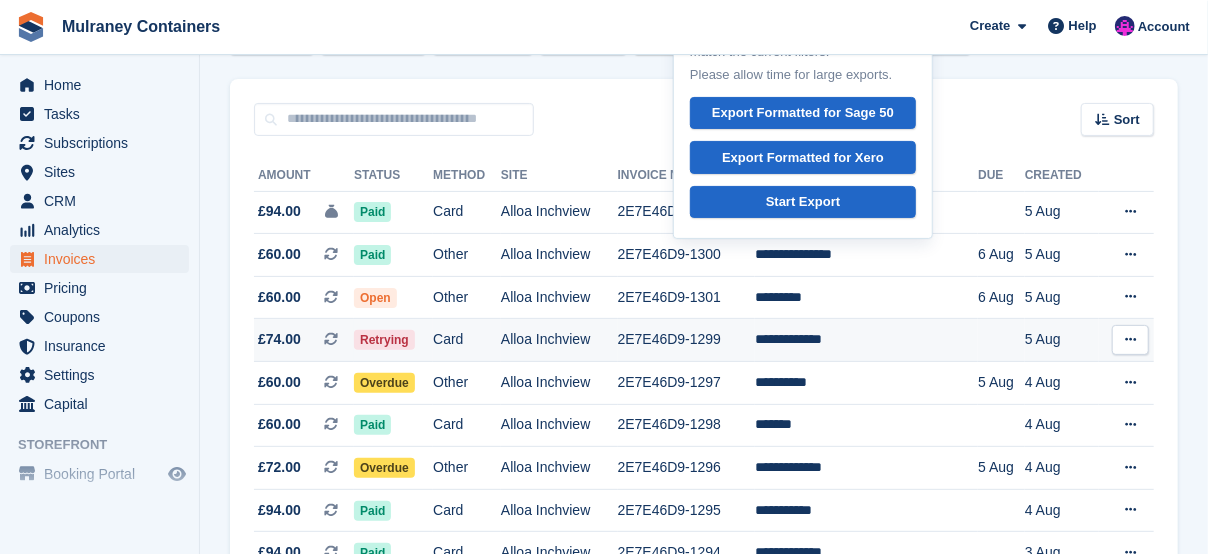 scroll, scrollTop: 133, scrollLeft: 0, axis: vertical 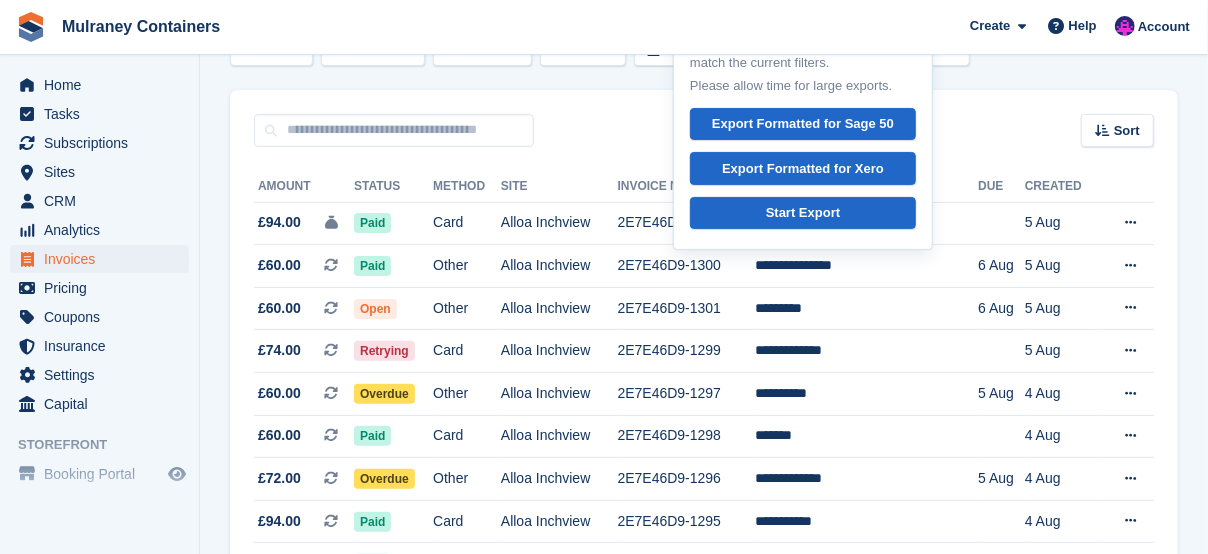 click on "Amount
Status
Method
Site
Invoice Number
Customer
Due
Created
£94.00
This is a security deposit invoice.
Paid
Card
Alloa Inchview
2E7E46D9-1302
*********
5 Aug
Download PDF
View on Stripe
View Customer
View Subscription
£60.00" at bounding box center [704, 395] 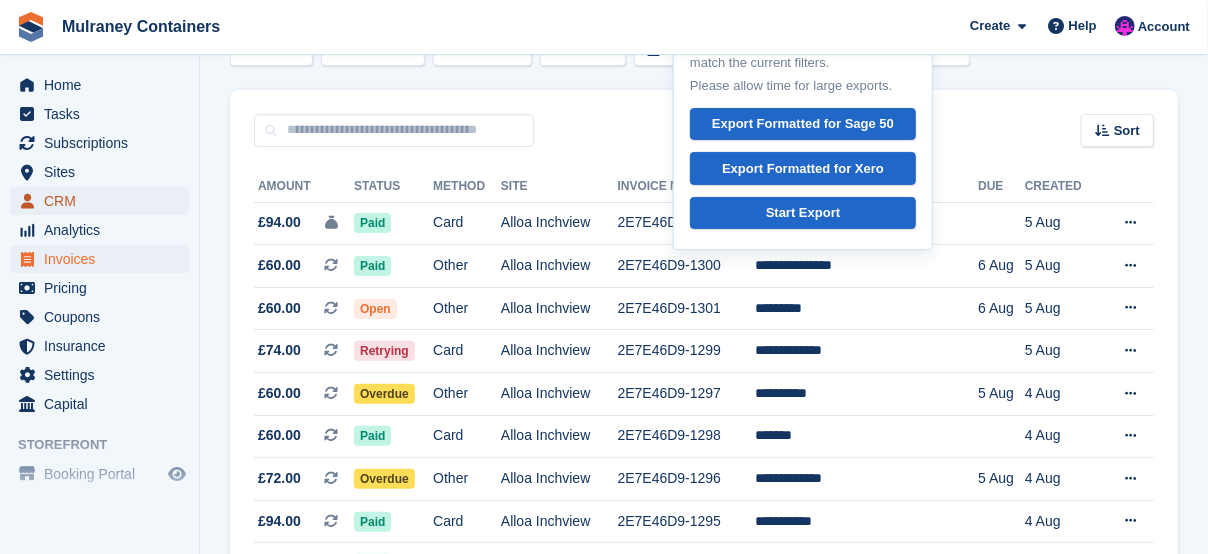 click on "CRM" at bounding box center [104, 201] 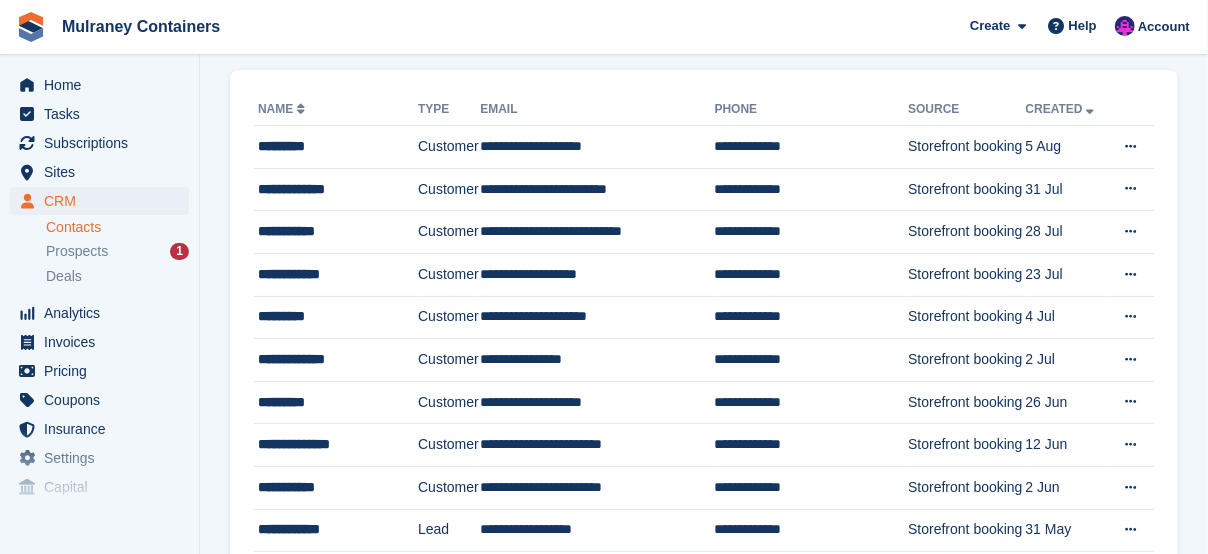 scroll, scrollTop: 0, scrollLeft: 0, axis: both 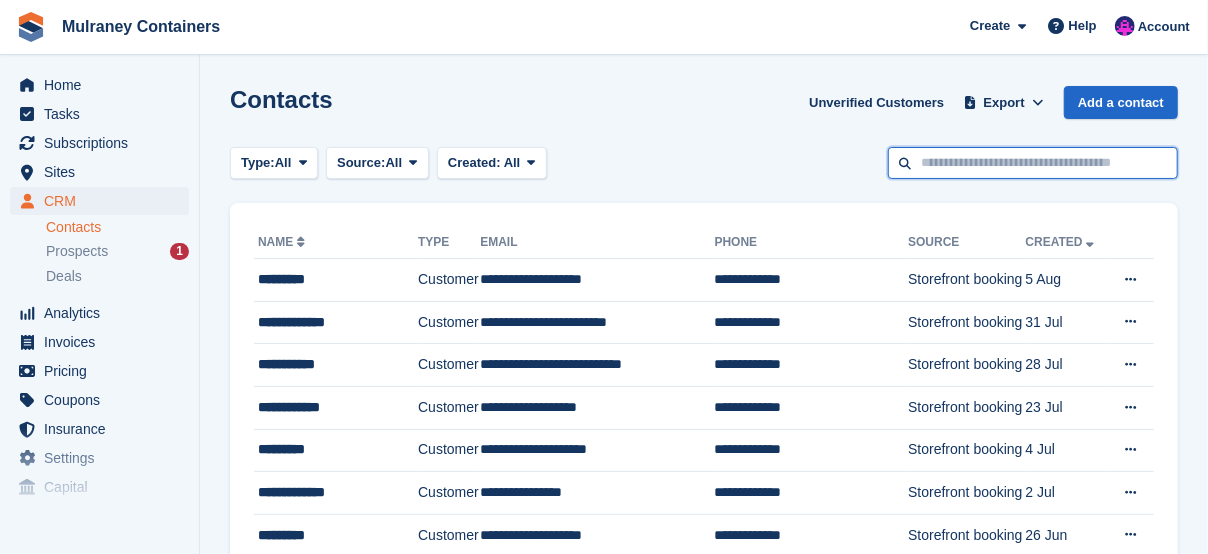 click at bounding box center [1033, 163] 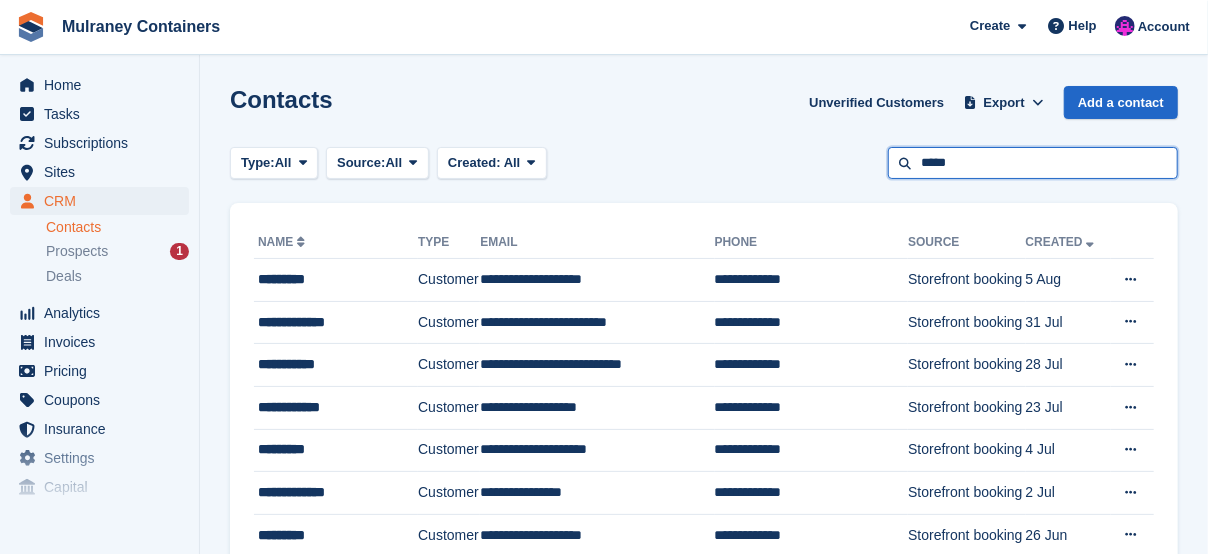 type on "*****" 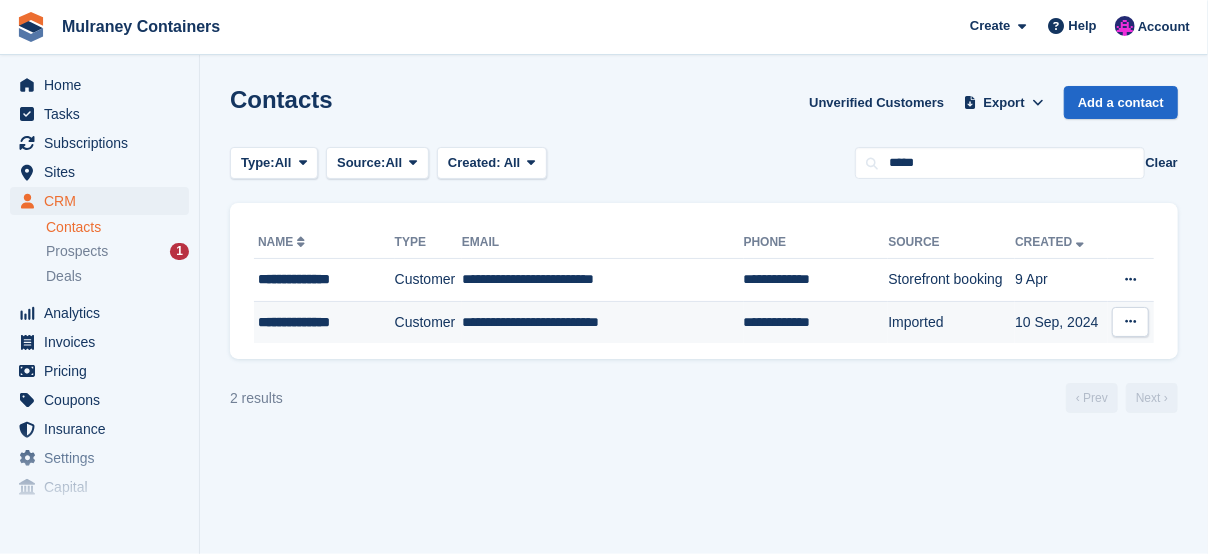 click on "**********" at bounding box center [603, 322] 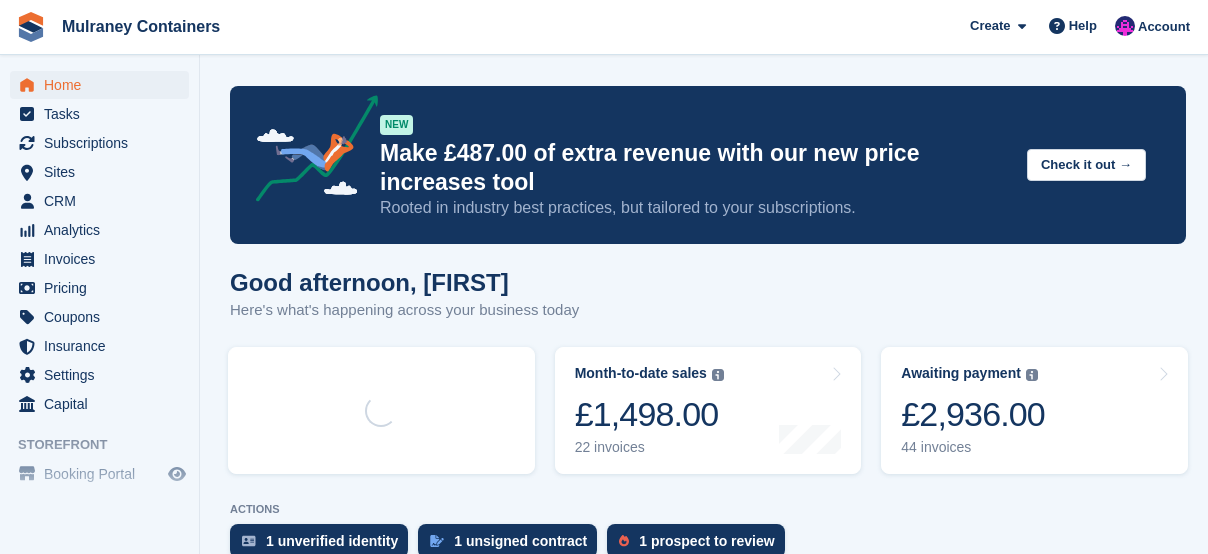 scroll, scrollTop: 0, scrollLeft: 0, axis: both 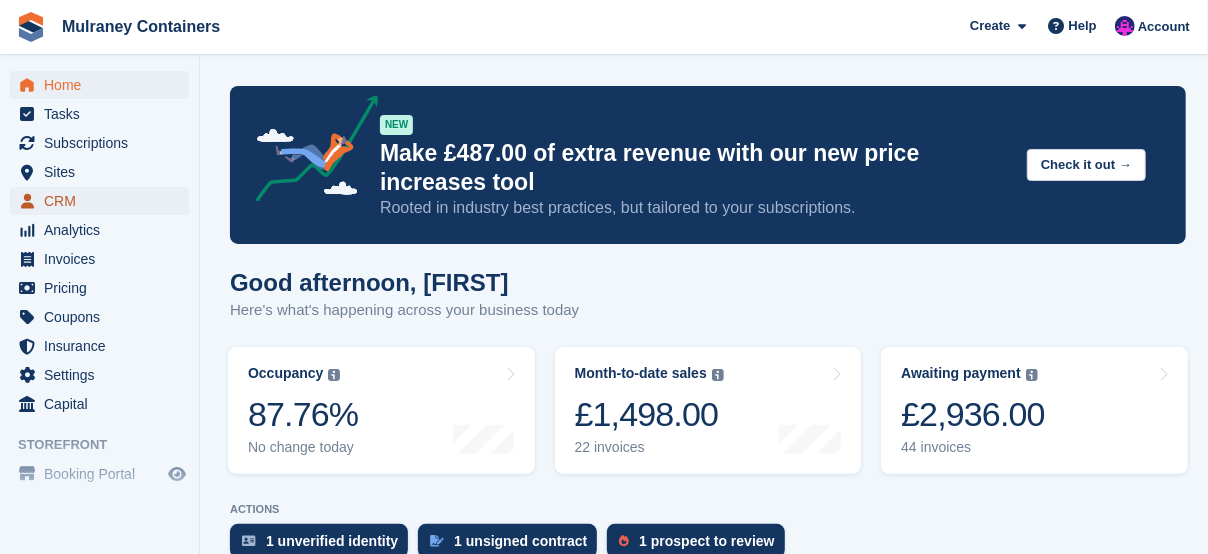 click on "CRM" at bounding box center (104, 201) 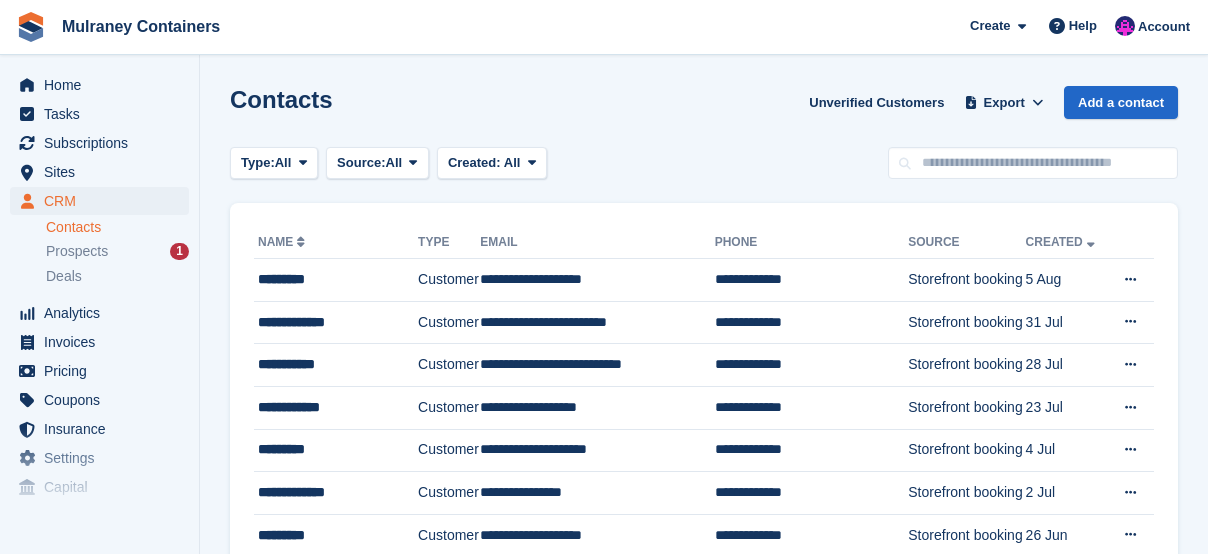 scroll, scrollTop: 0, scrollLeft: 0, axis: both 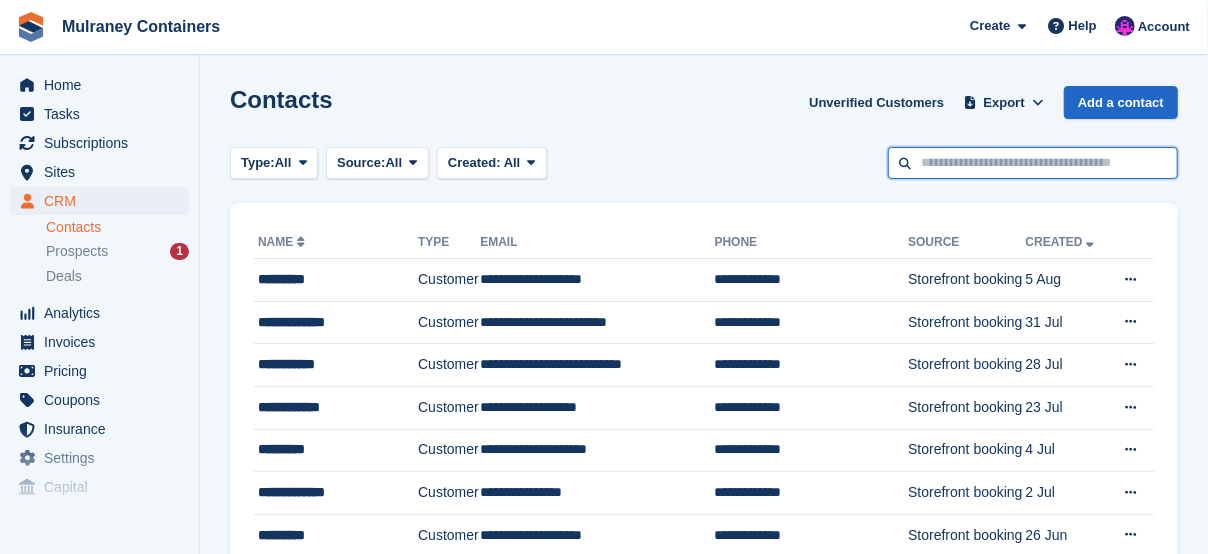 click at bounding box center [1033, 163] 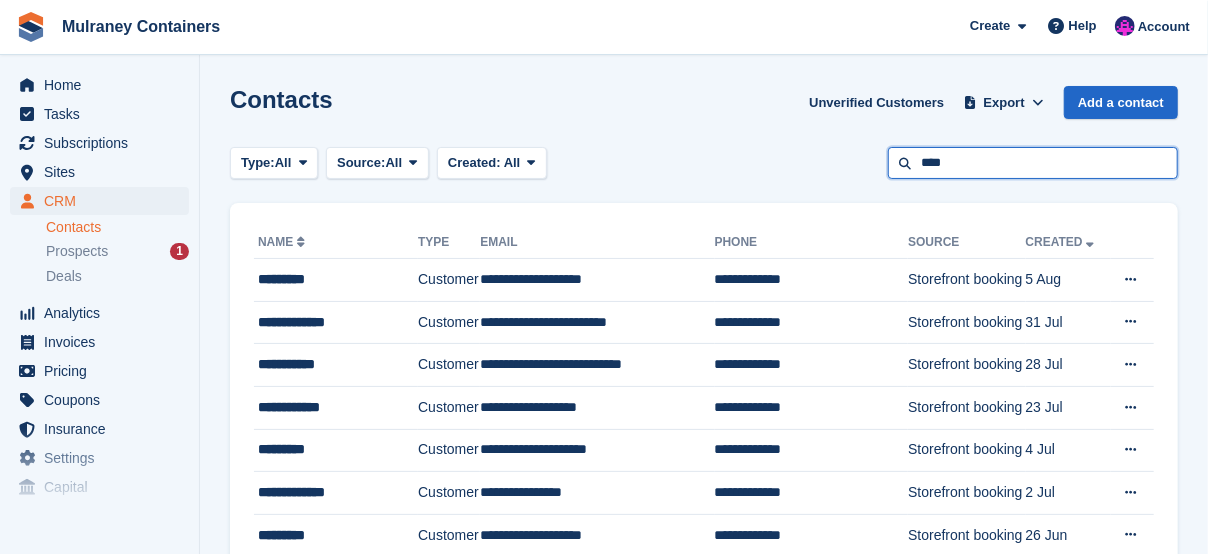 type on "****" 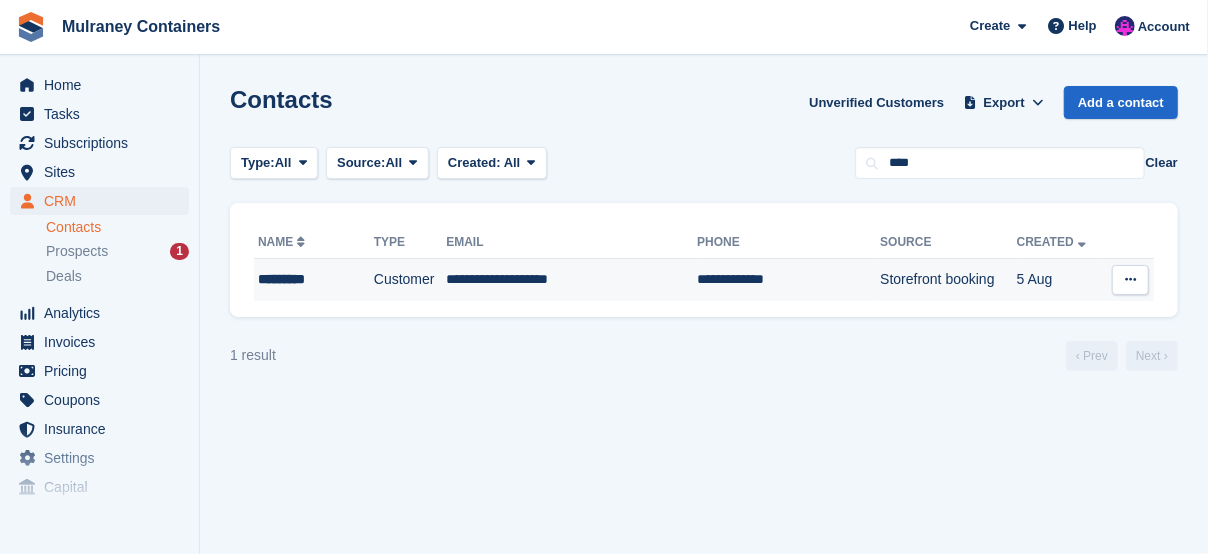 click on "**********" at bounding box center (571, 280) 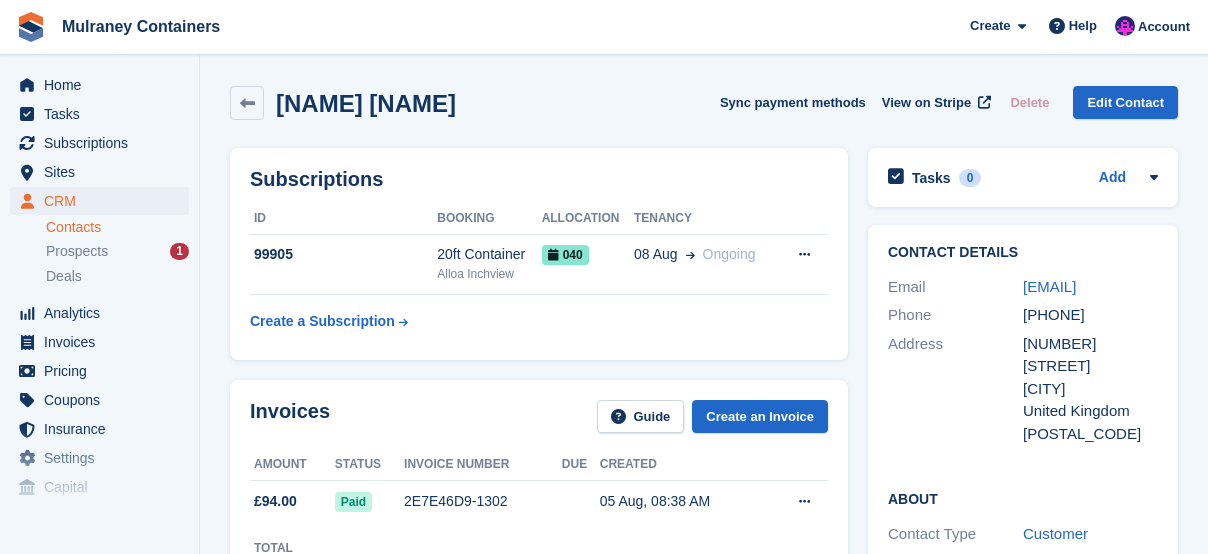 scroll, scrollTop: 0, scrollLeft: 0, axis: both 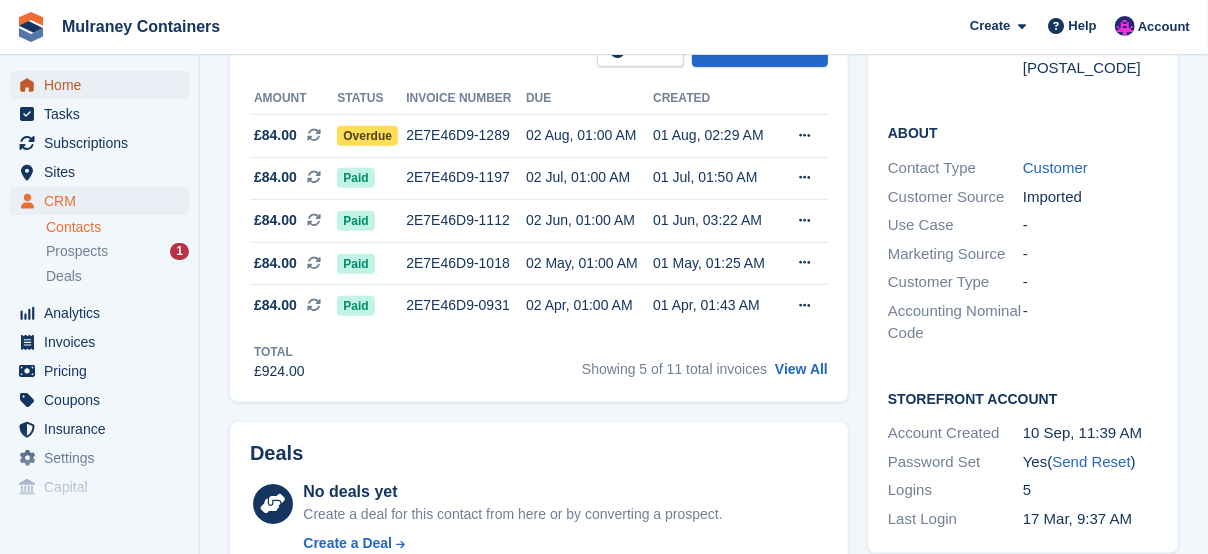 click on "Home" at bounding box center (104, 85) 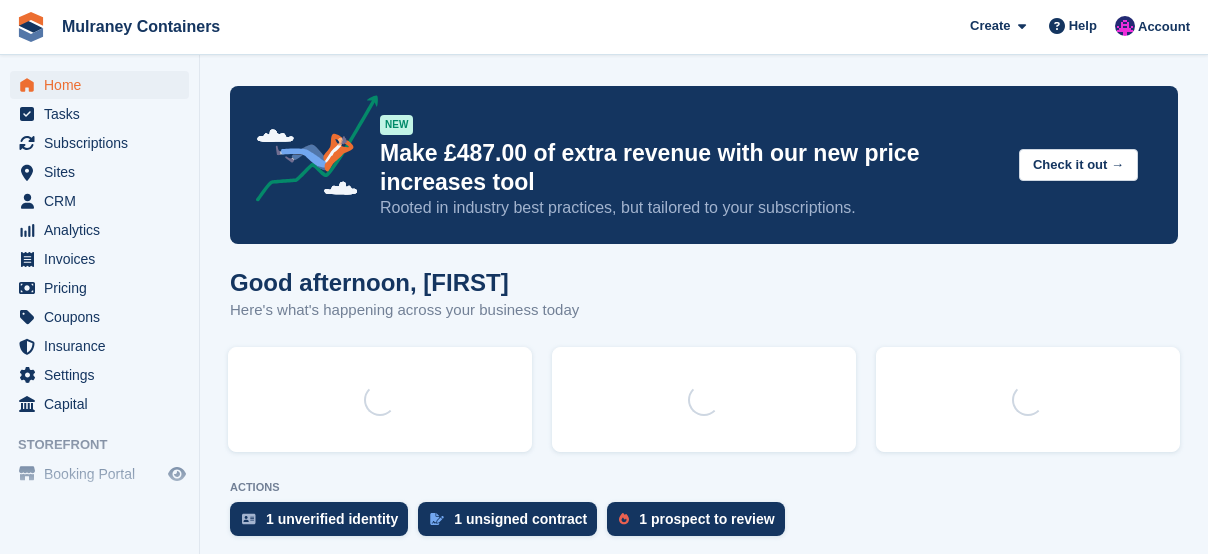 scroll, scrollTop: 0, scrollLeft: 0, axis: both 